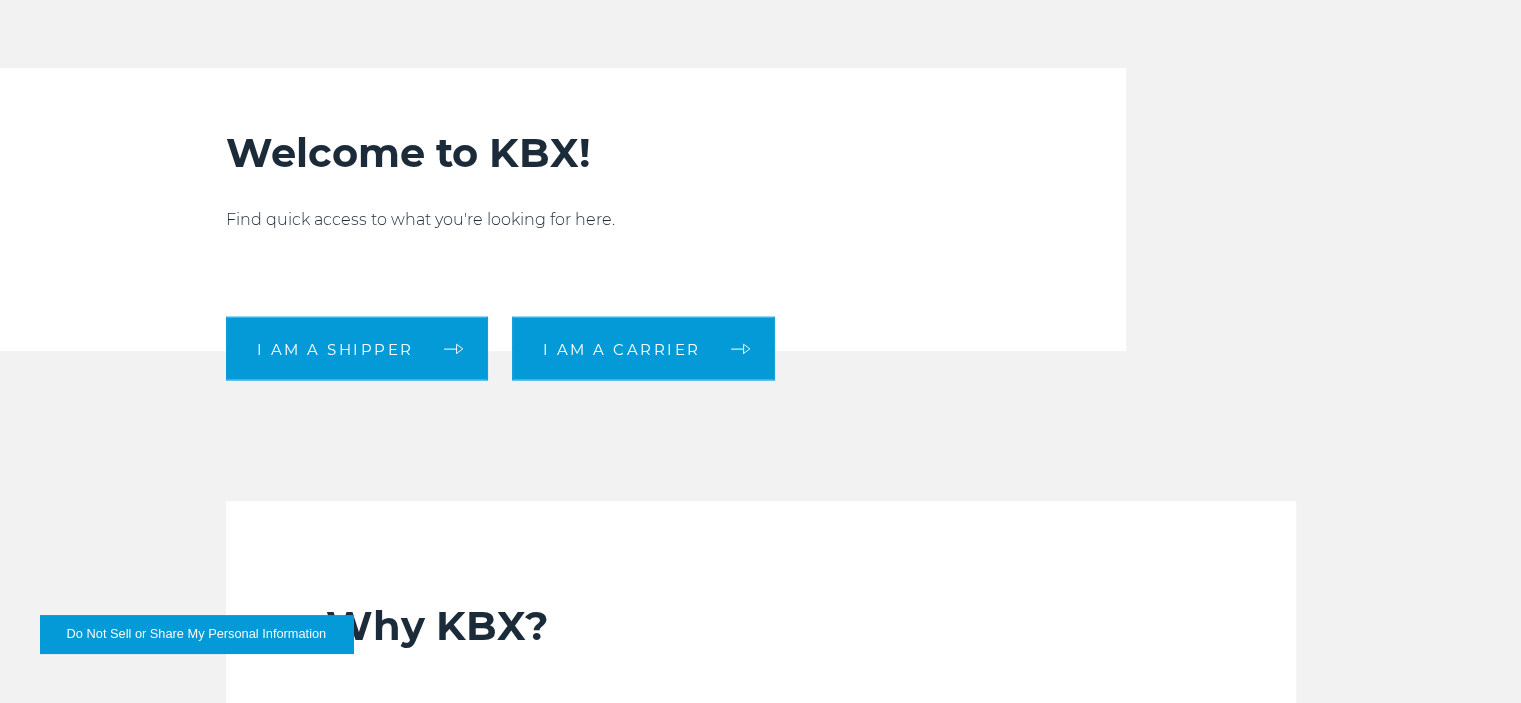 scroll, scrollTop: 500, scrollLeft: 0, axis: vertical 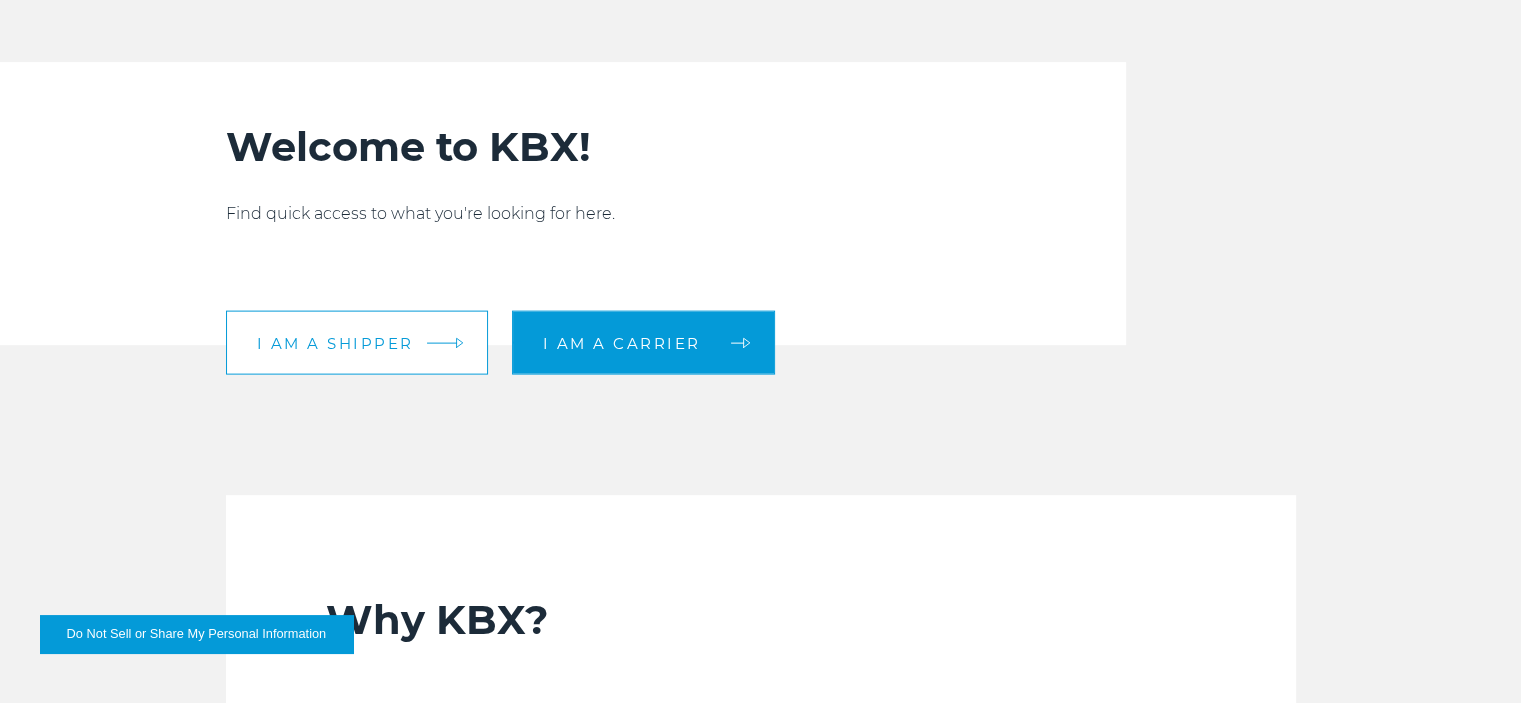 click on "I am a shipper" at bounding box center (335, 342) 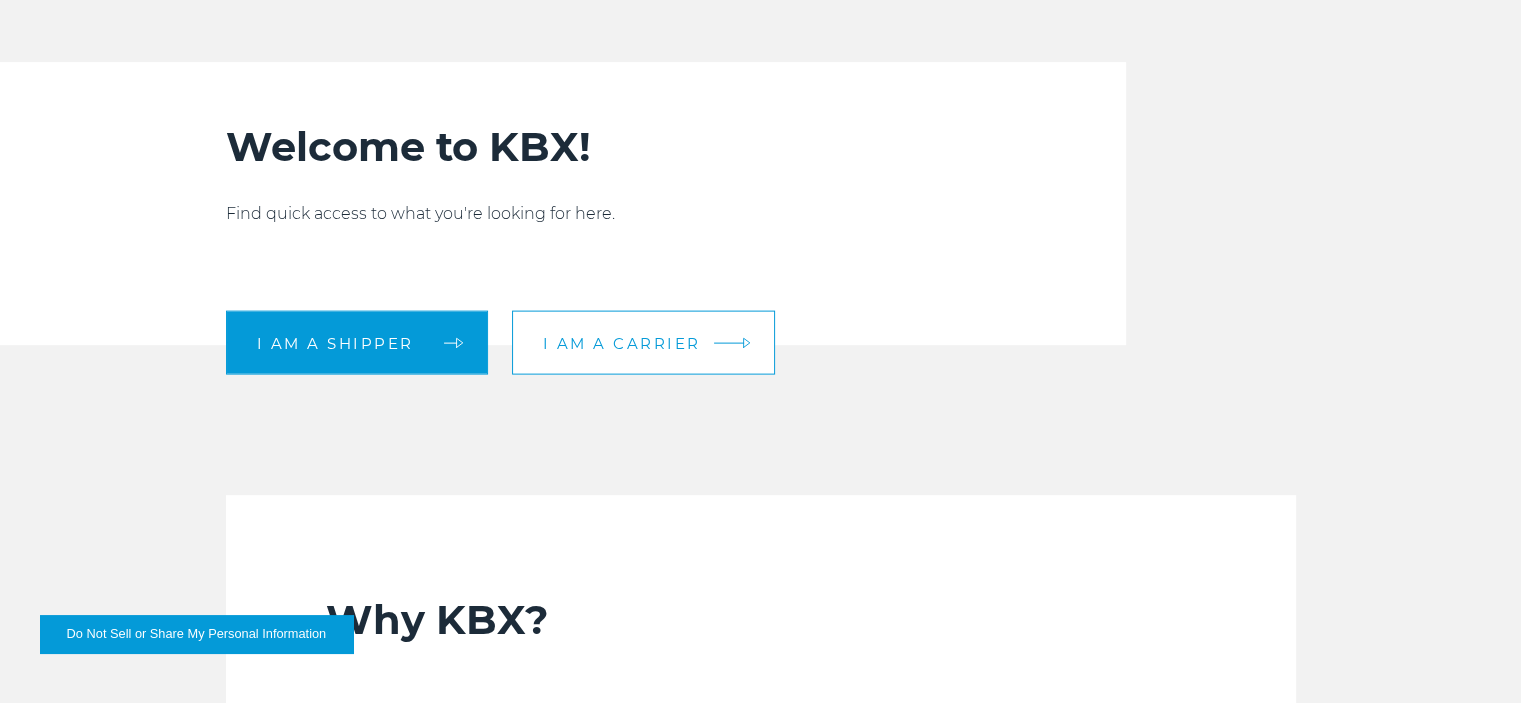 click on "I am a carrier" at bounding box center (622, 342) 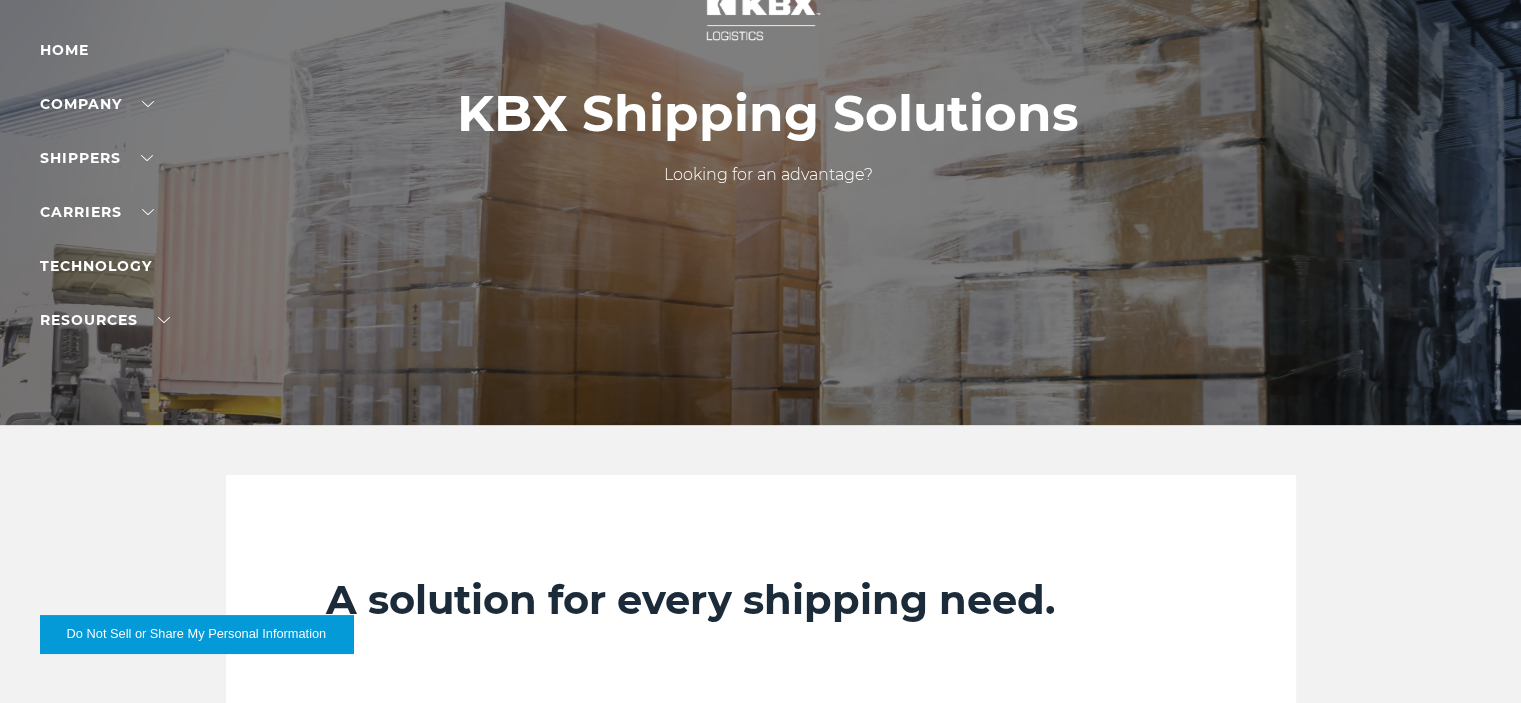 scroll, scrollTop: 100, scrollLeft: 0, axis: vertical 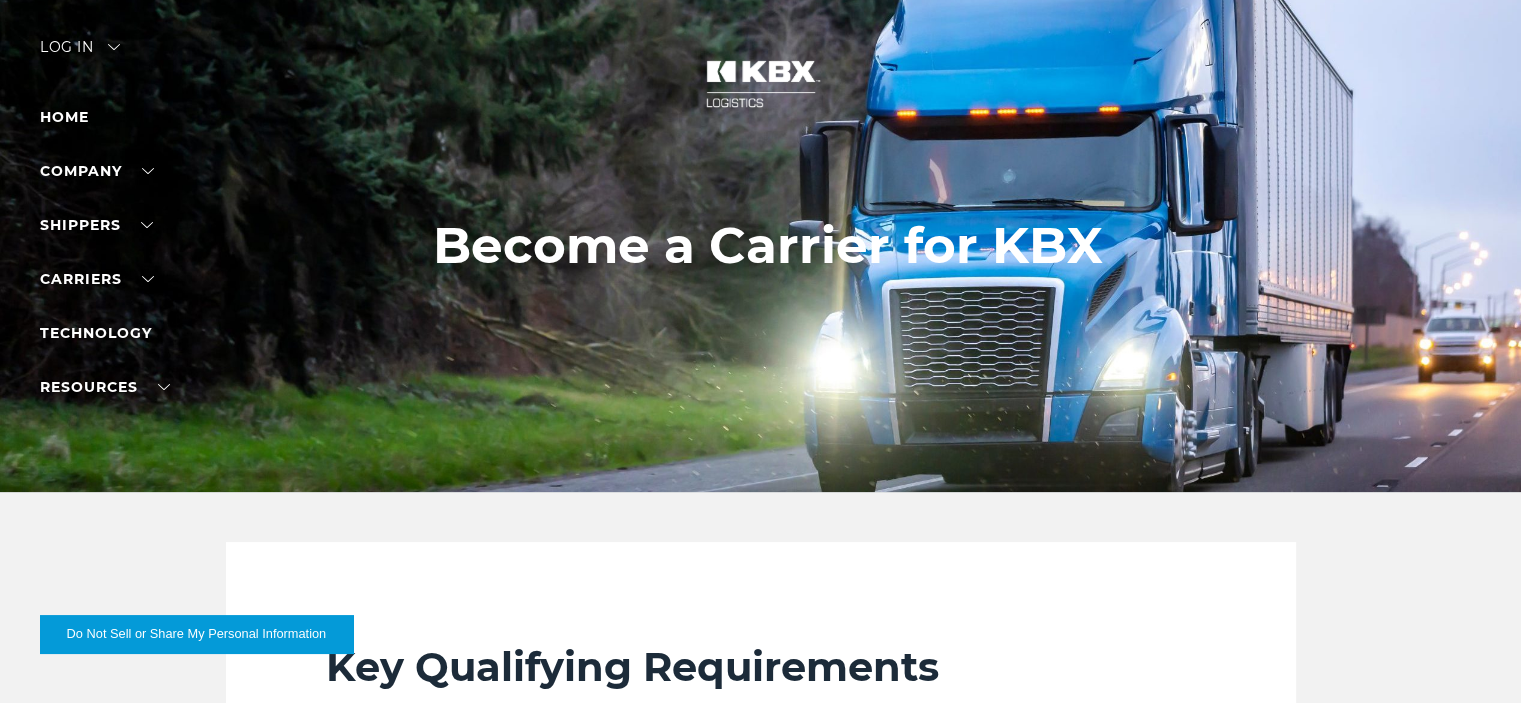 click at bounding box center [761, 84] 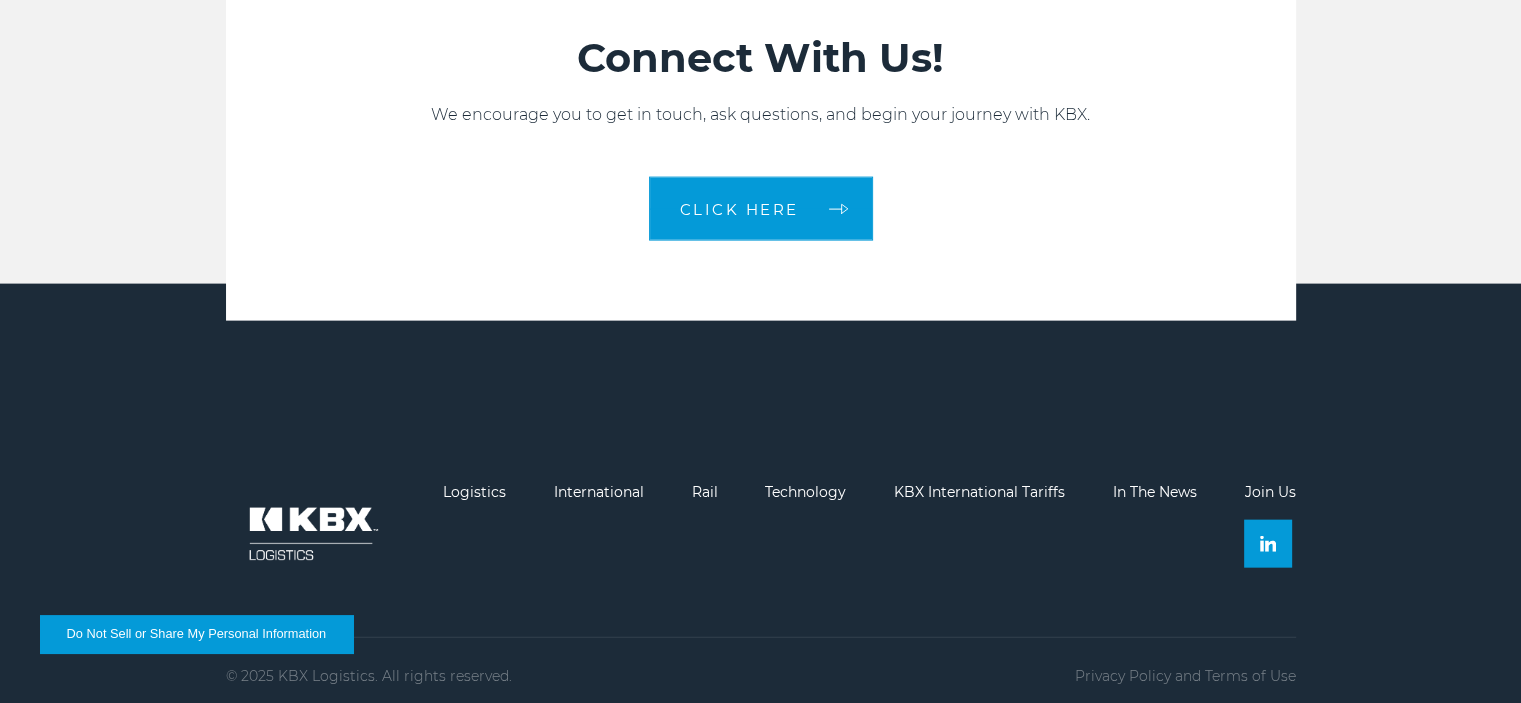 scroll, scrollTop: 4391, scrollLeft: 0, axis: vertical 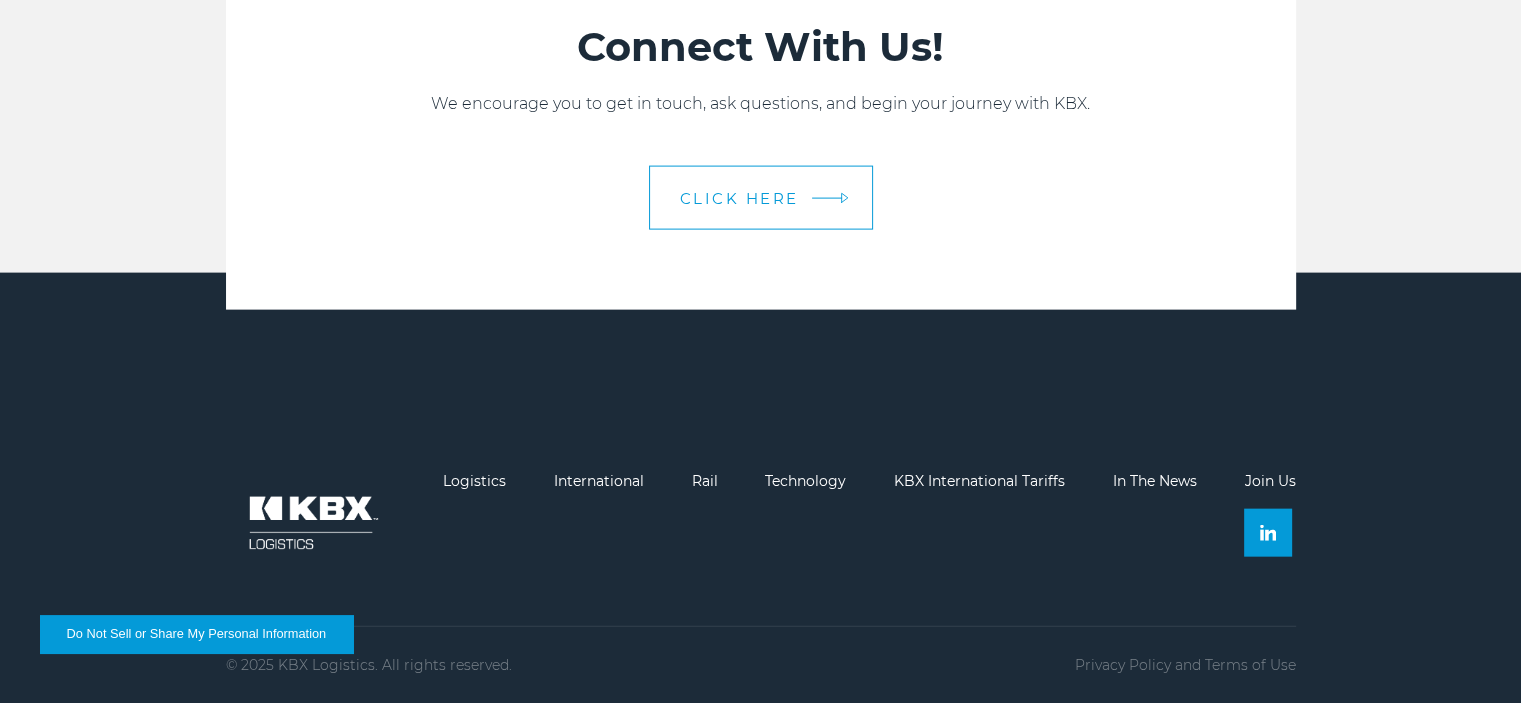 click on "CLICK HERE" at bounding box center (739, 198) 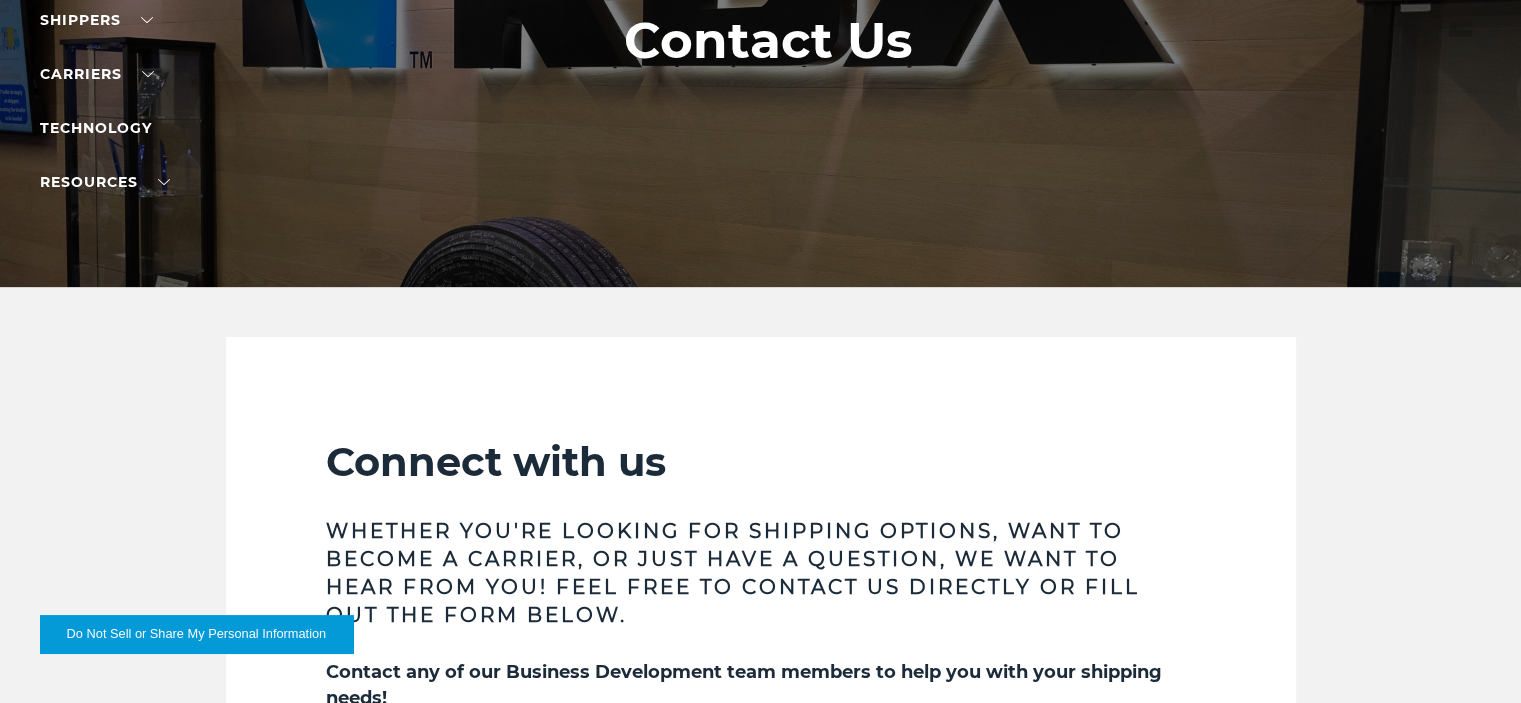 scroll, scrollTop: 0, scrollLeft: 0, axis: both 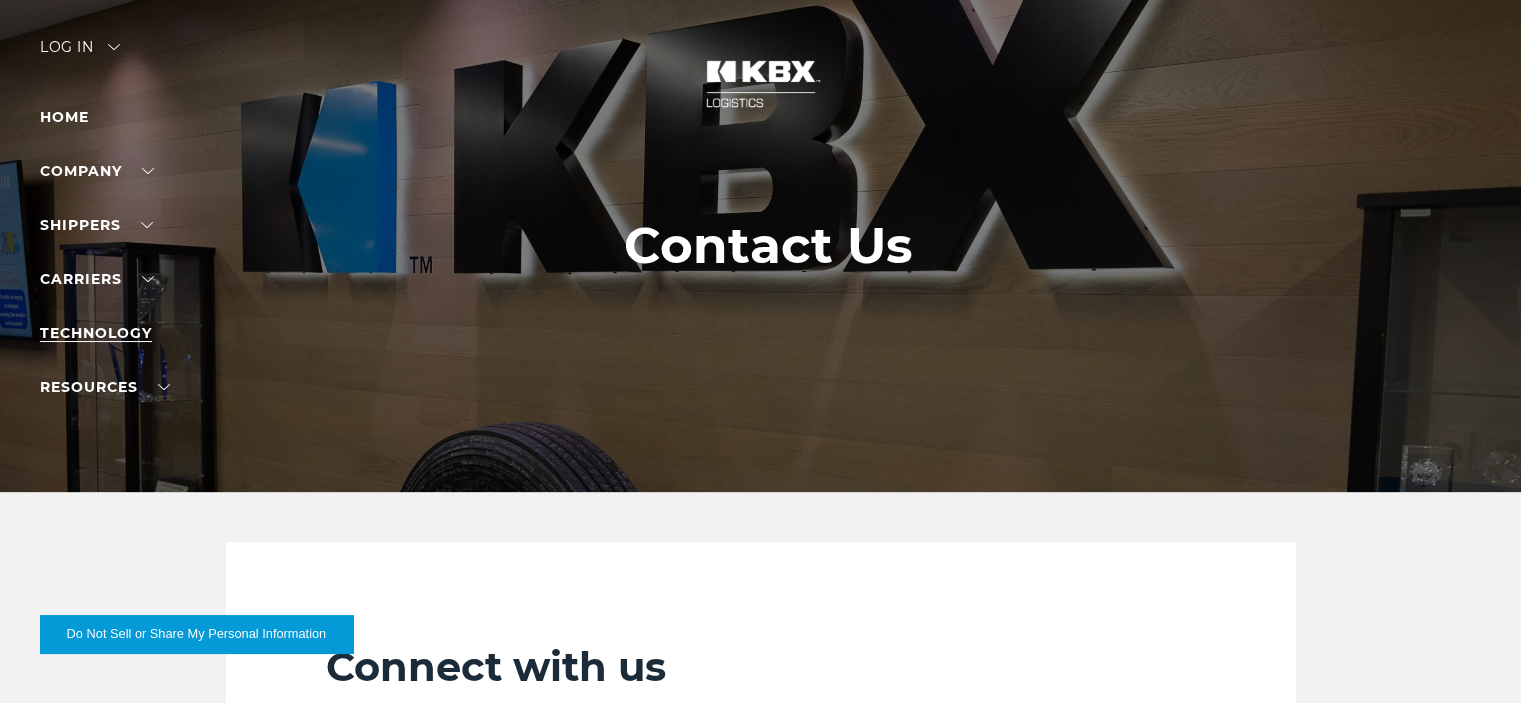 click on "Technology" at bounding box center [96, 333] 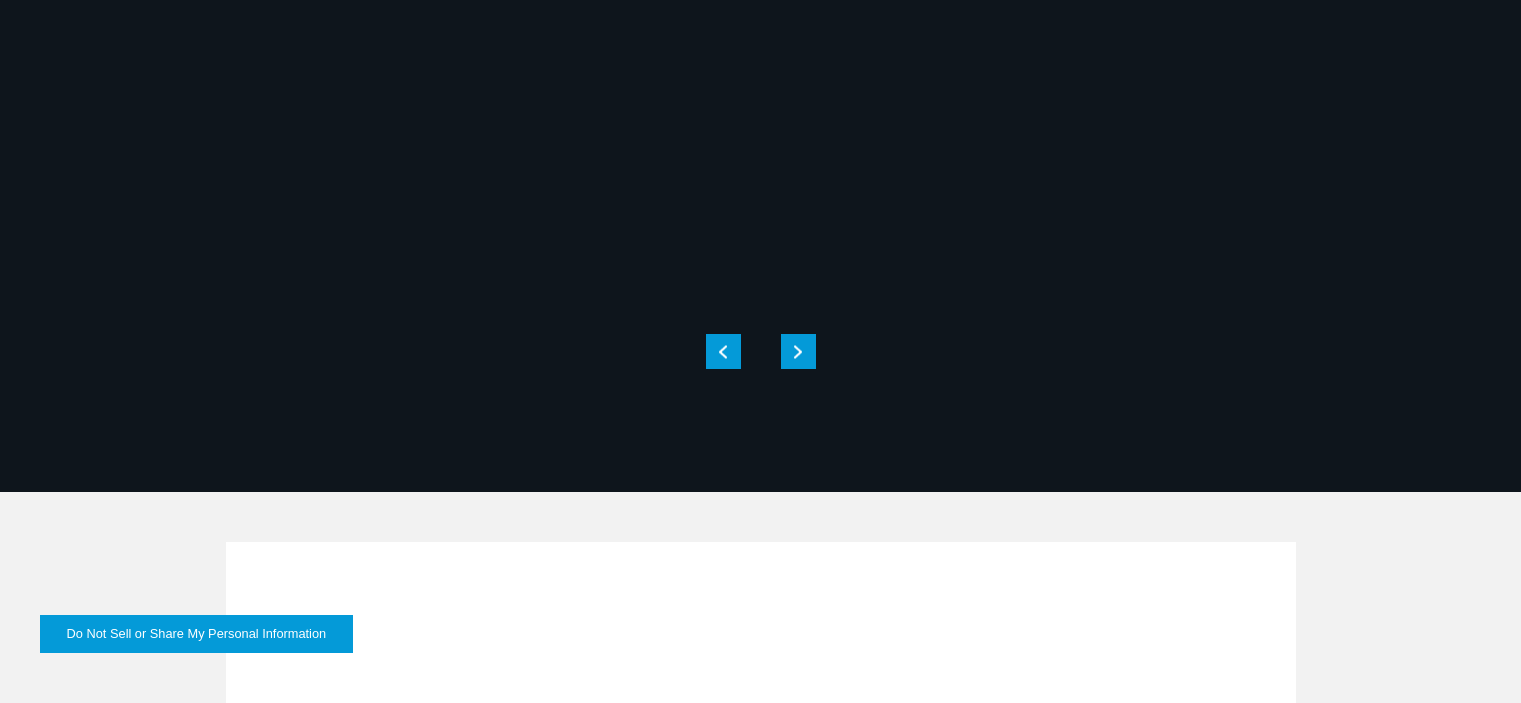 scroll, scrollTop: 0, scrollLeft: 0, axis: both 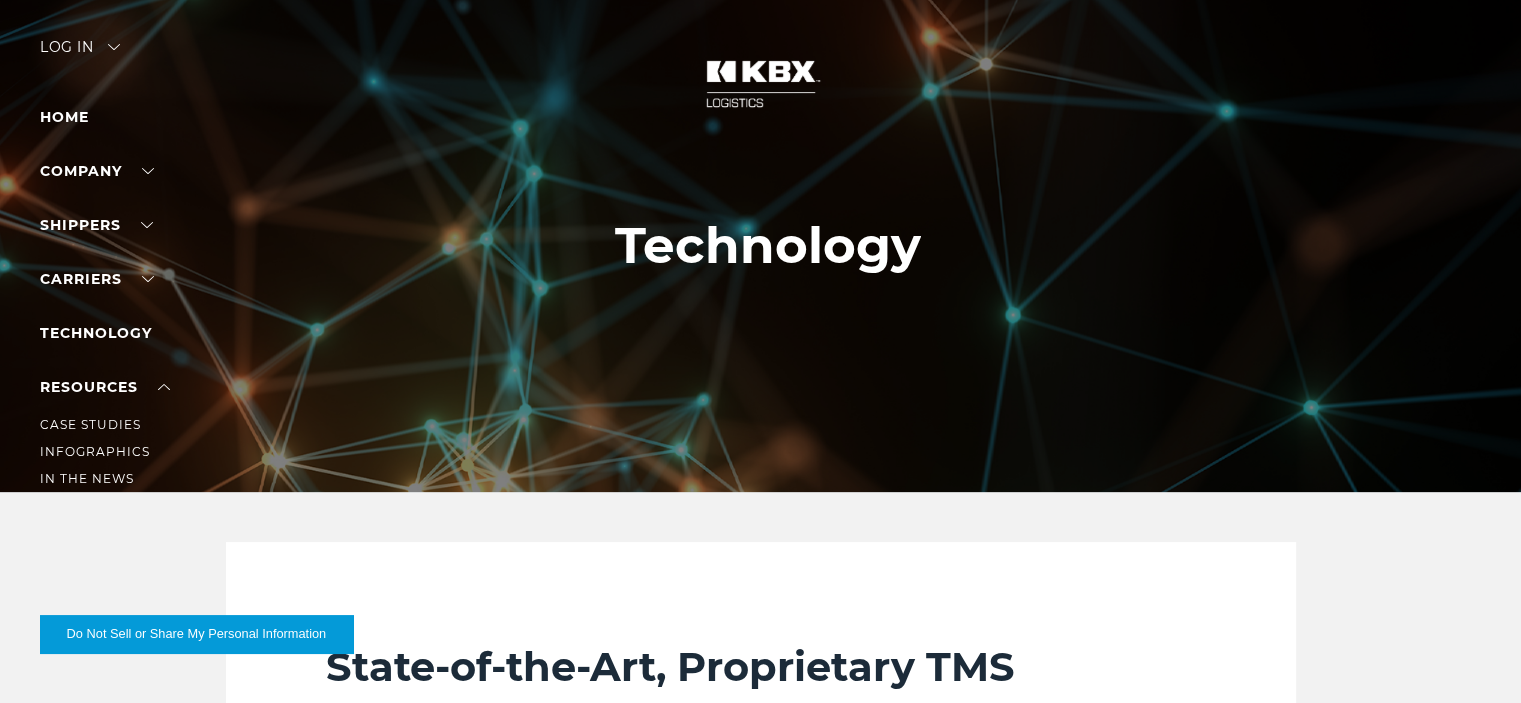 click on "Case Studies
Infographics
In The News" at bounding box center (127, 444) 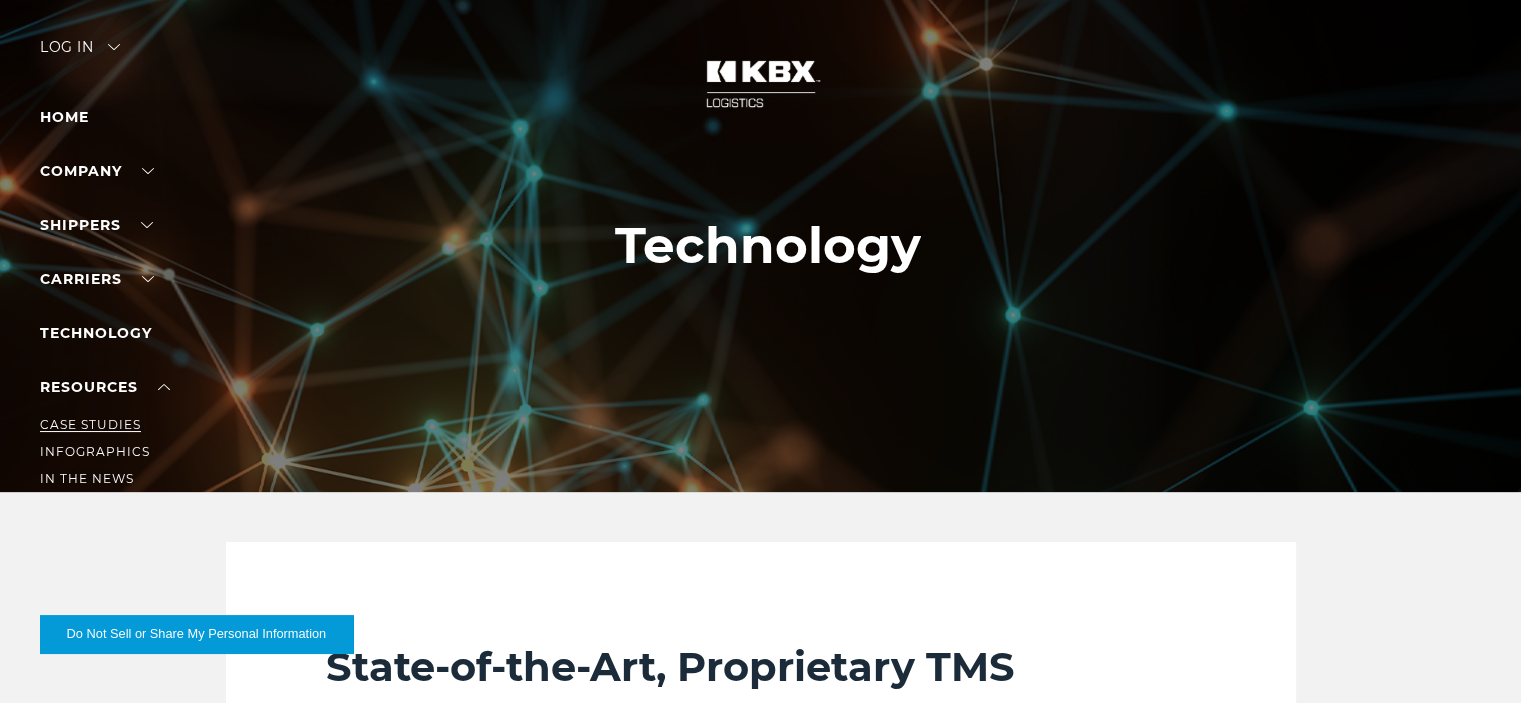 click on "Case Studies" at bounding box center [90, 424] 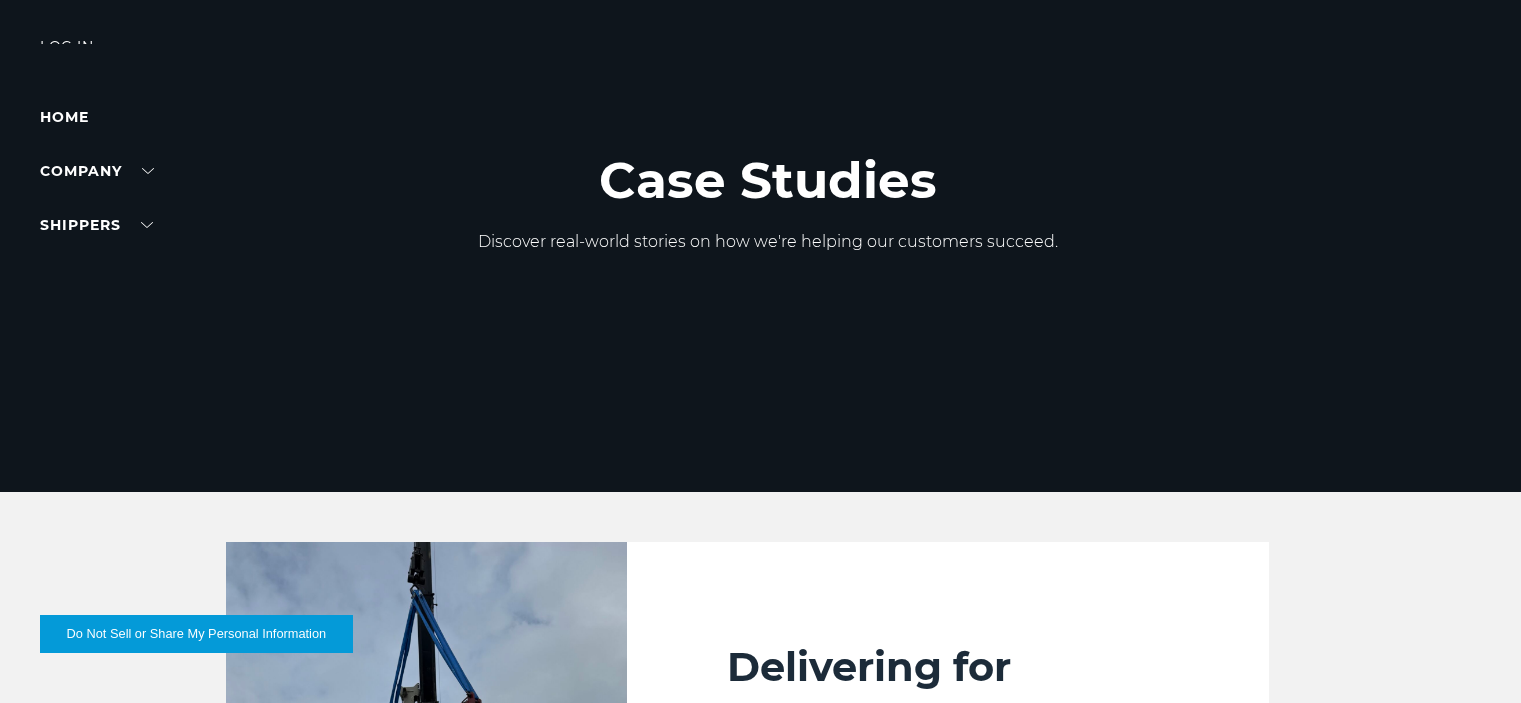 scroll, scrollTop: 0, scrollLeft: 0, axis: both 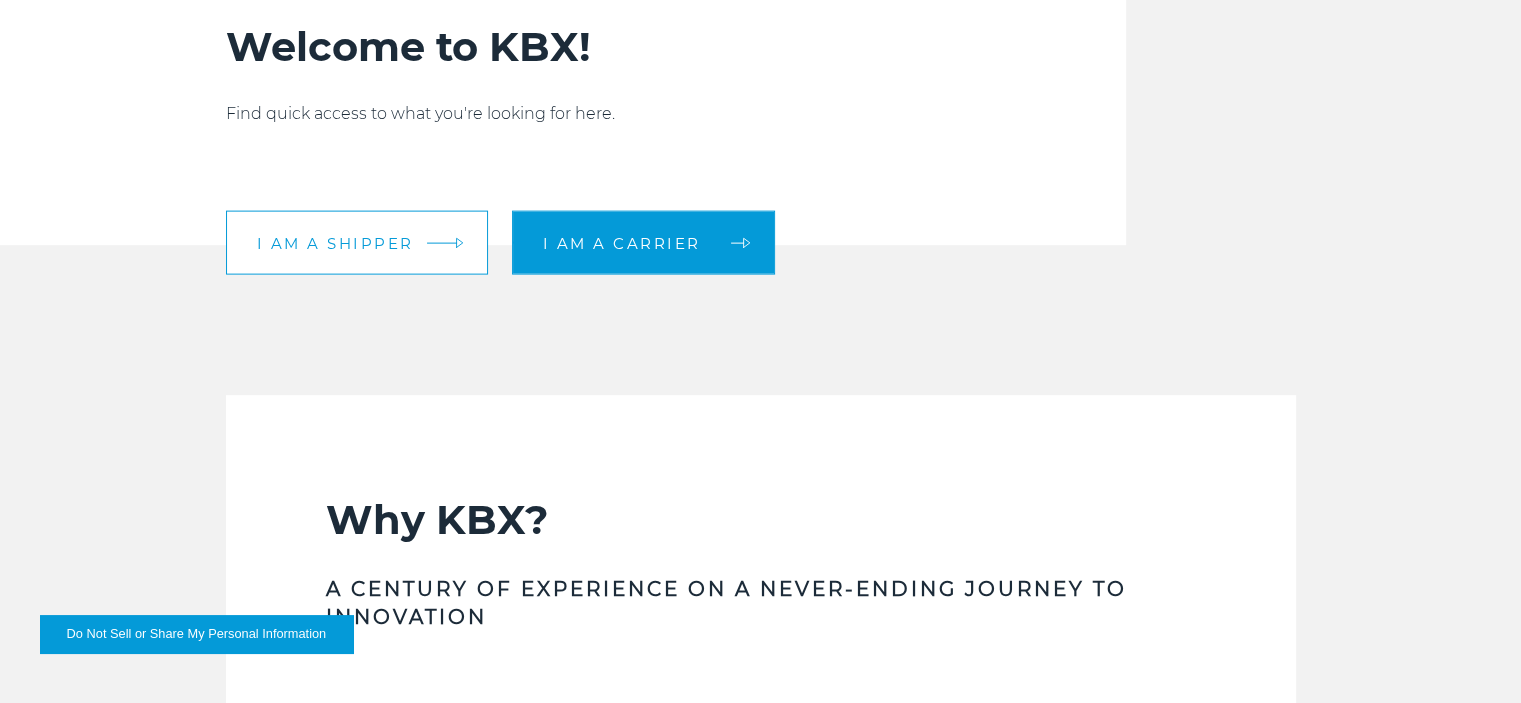 click on "I am a shipper" at bounding box center (335, 242) 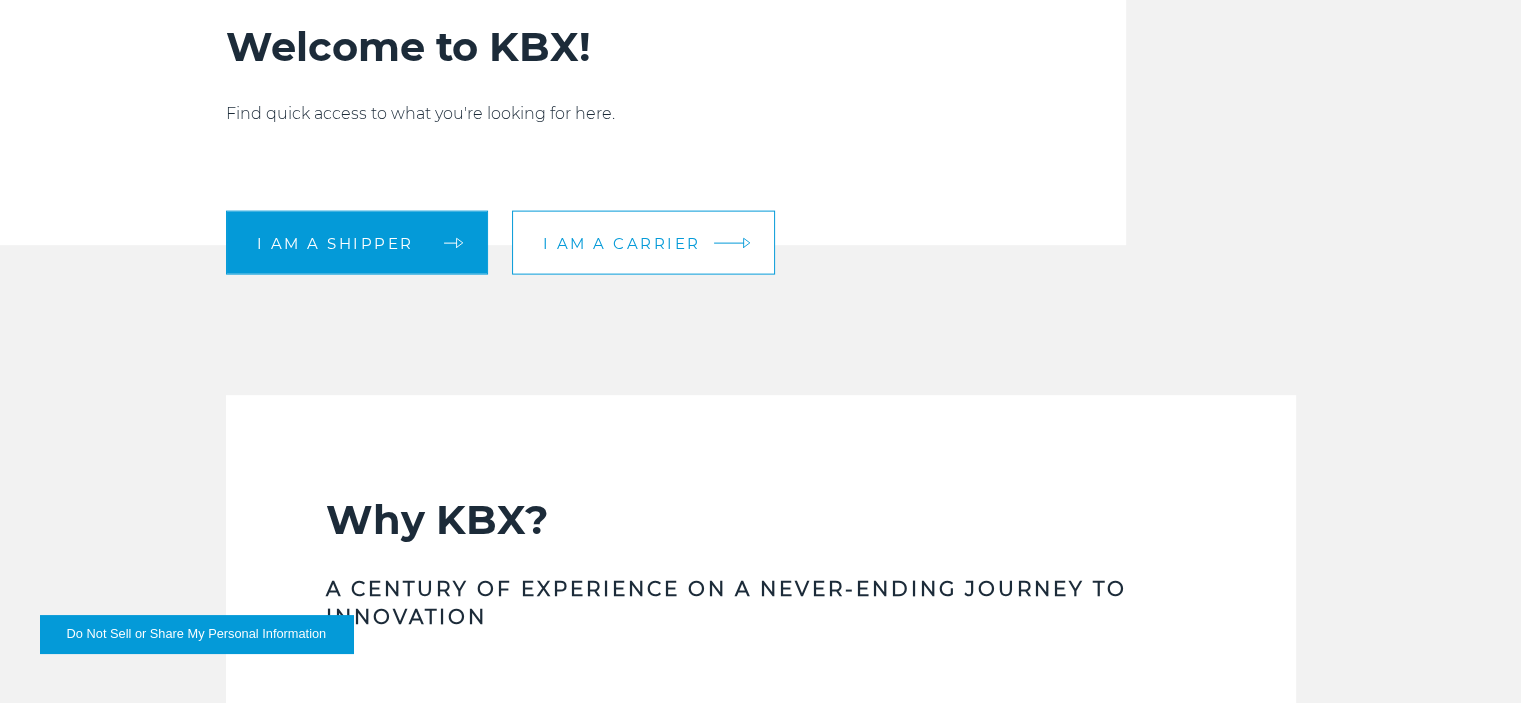 click on "I am a carrier" at bounding box center [622, 242] 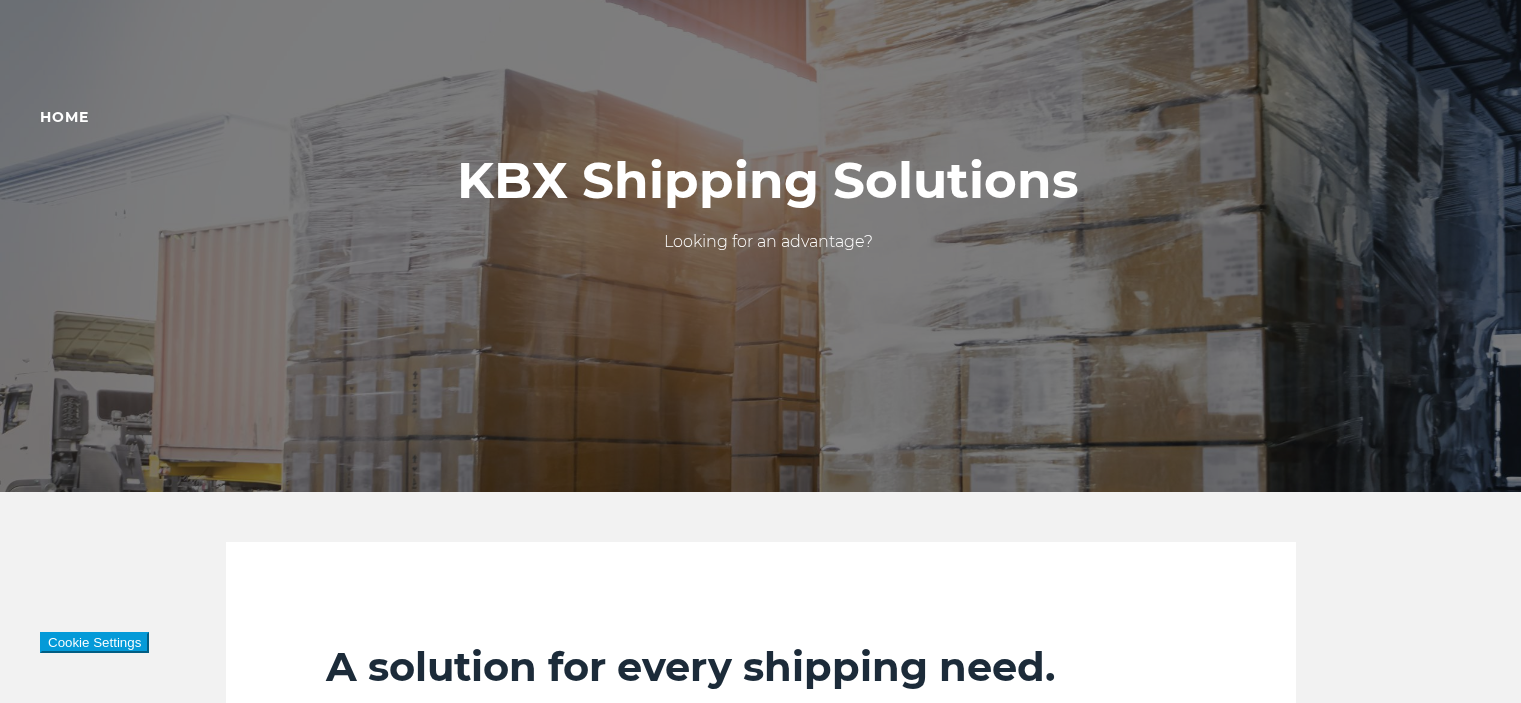 scroll, scrollTop: 0, scrollLeft: 0, axis: both 